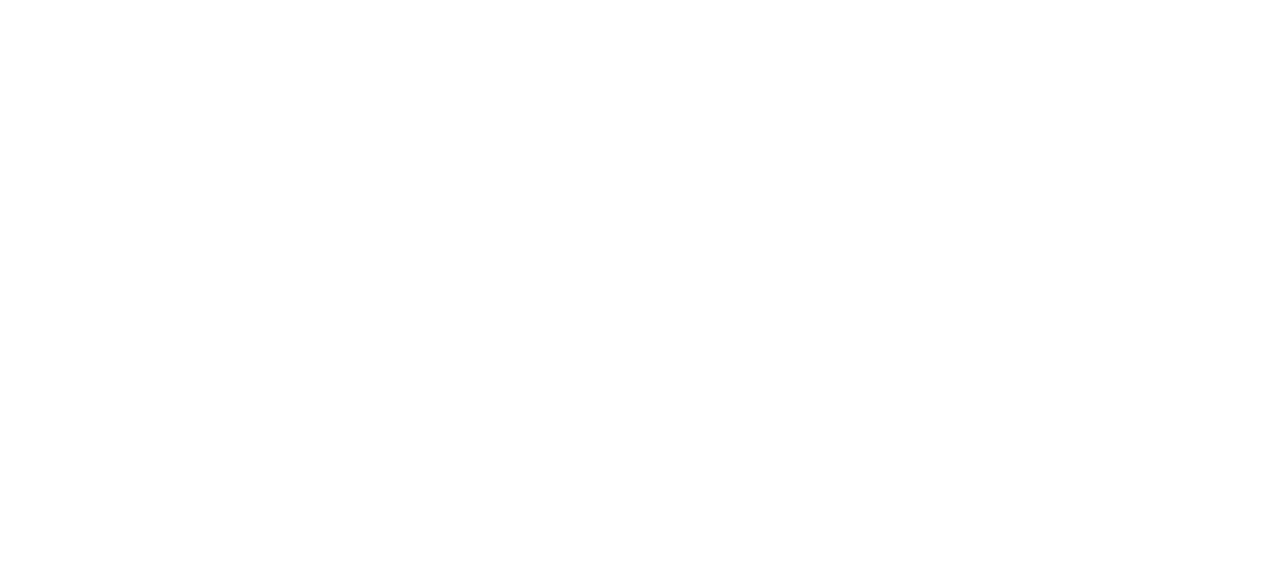 scroll, scrollTop: 0, scrollLeft: 0, axis: both 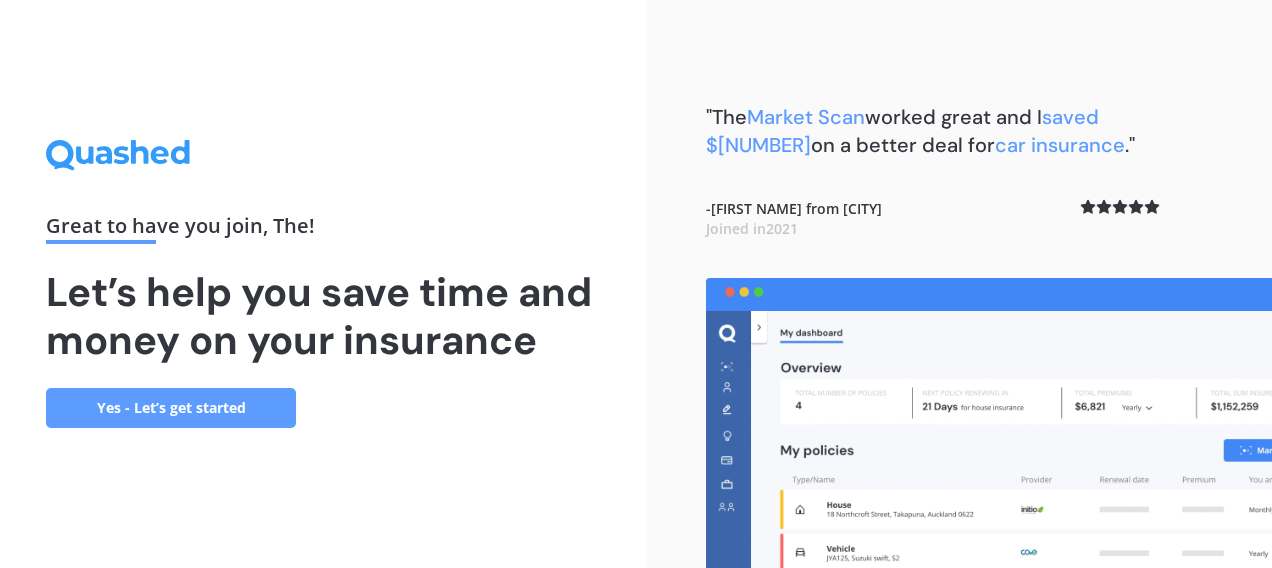 click on "Yes - Let’s get started" at bounding box center (171, 408) 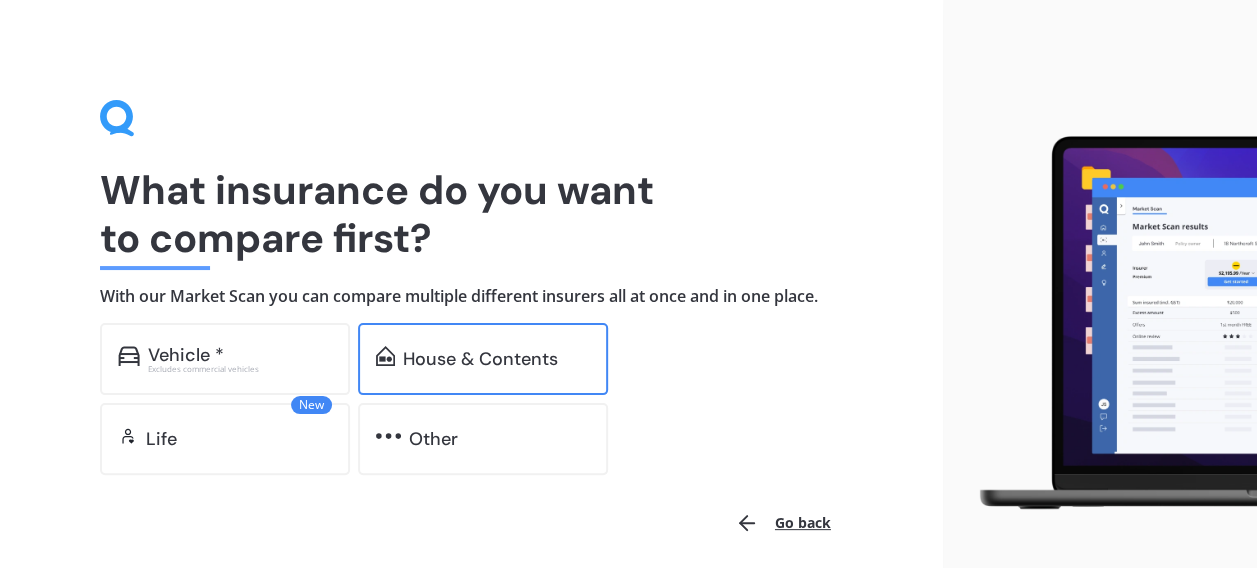 click on "House & Contents" at bounding box center (483, 359) 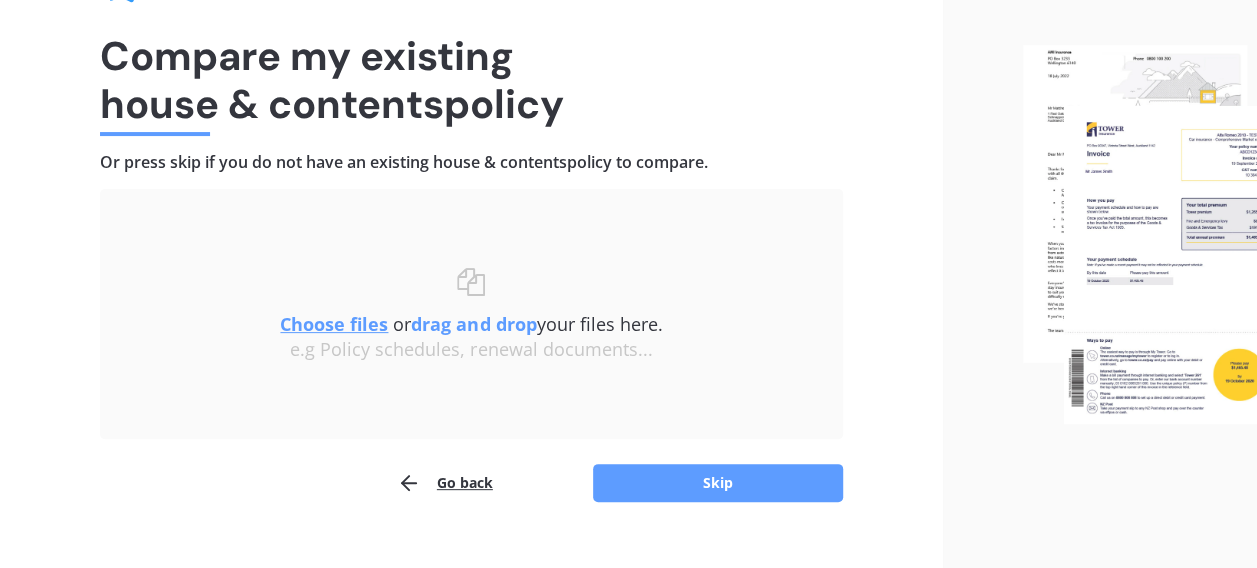 scroll, scrollTop: 130, scrollLeft: 0, axis: vertical 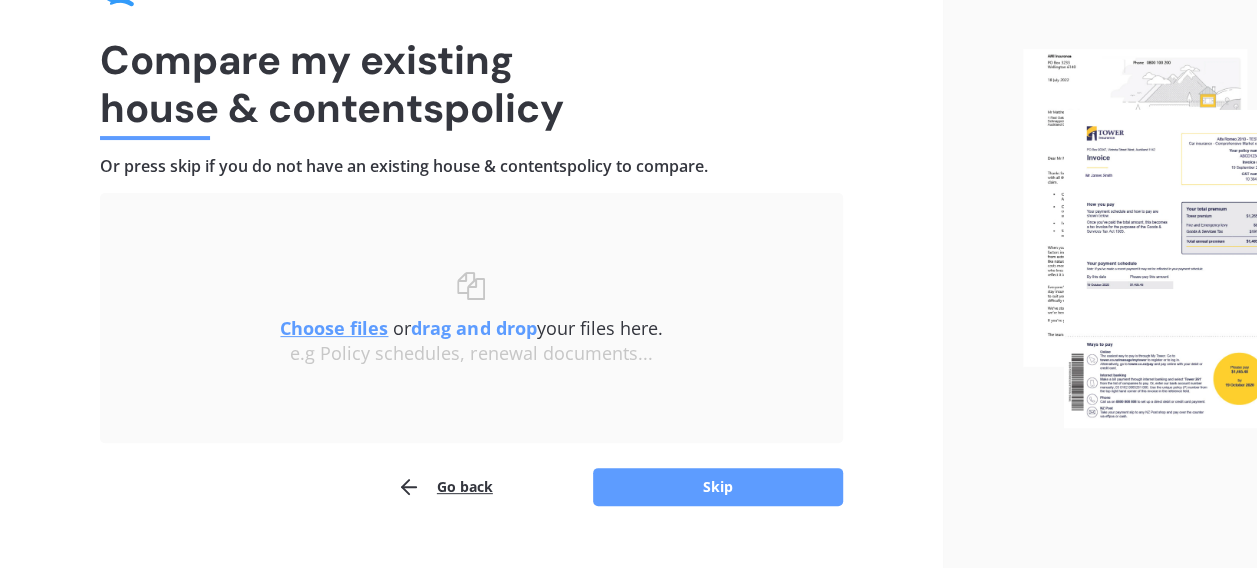 click on "Choose files" at bounding box center [334, 328] 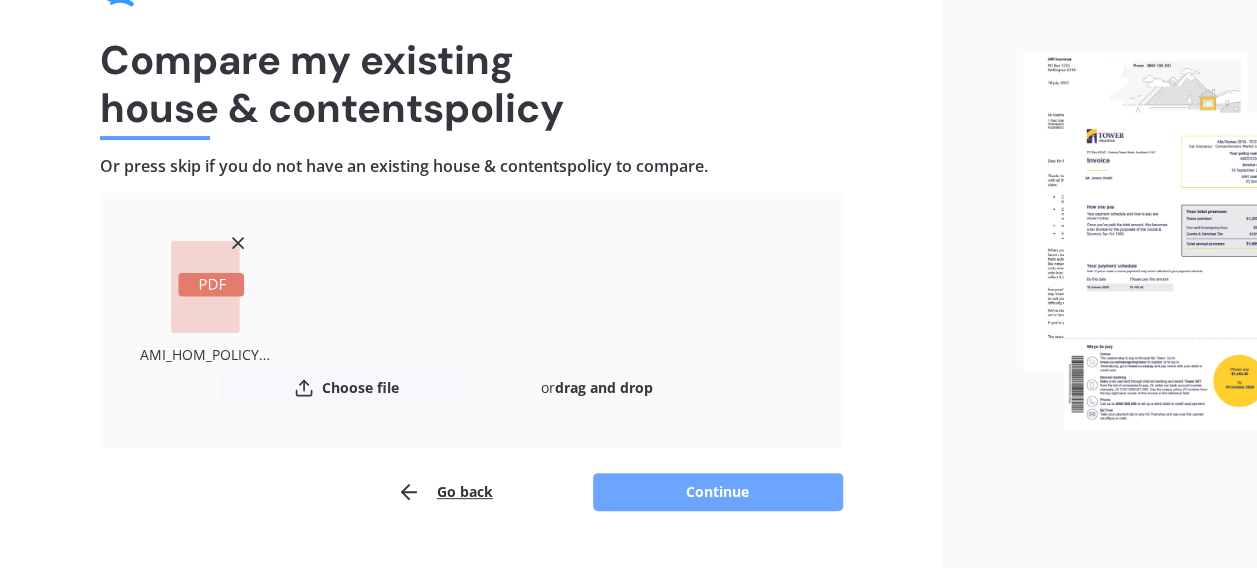click on "Continue" at bounding box center [718, 492] 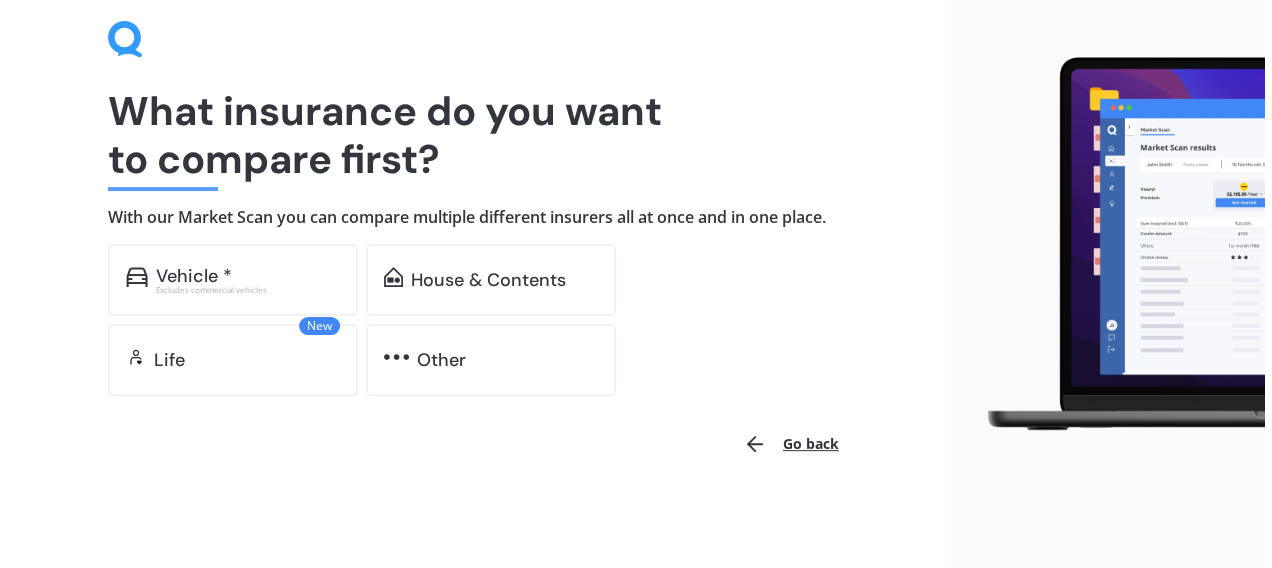 scroll, scrollTop: 0, scrollLeft: 0, axis: both 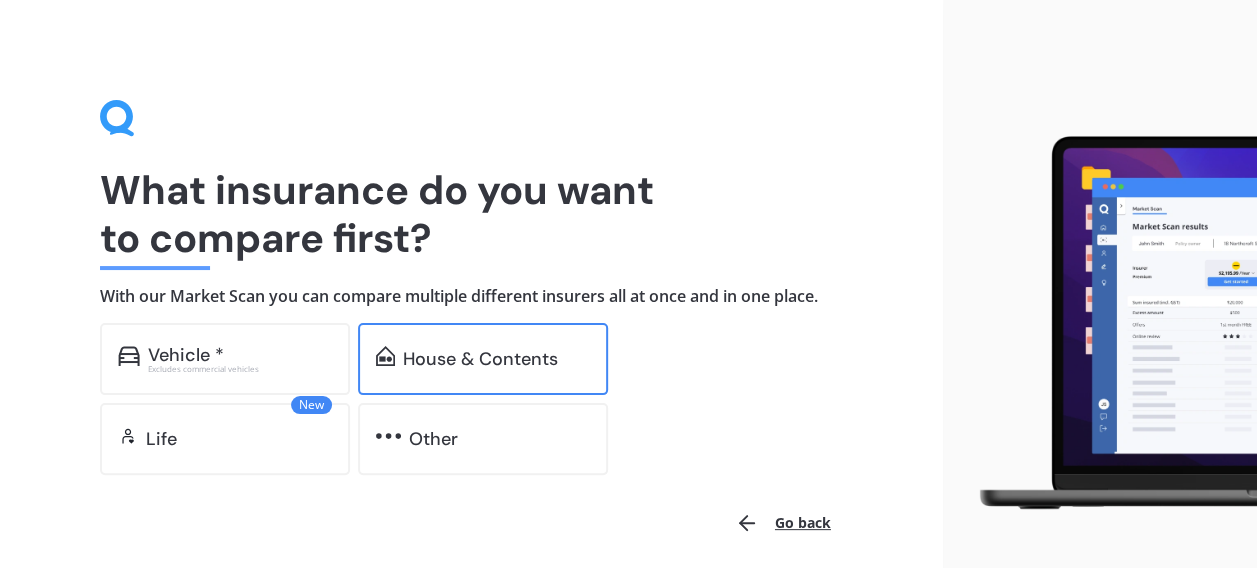 click on "House & Contents" at bounding box center (186, 355) 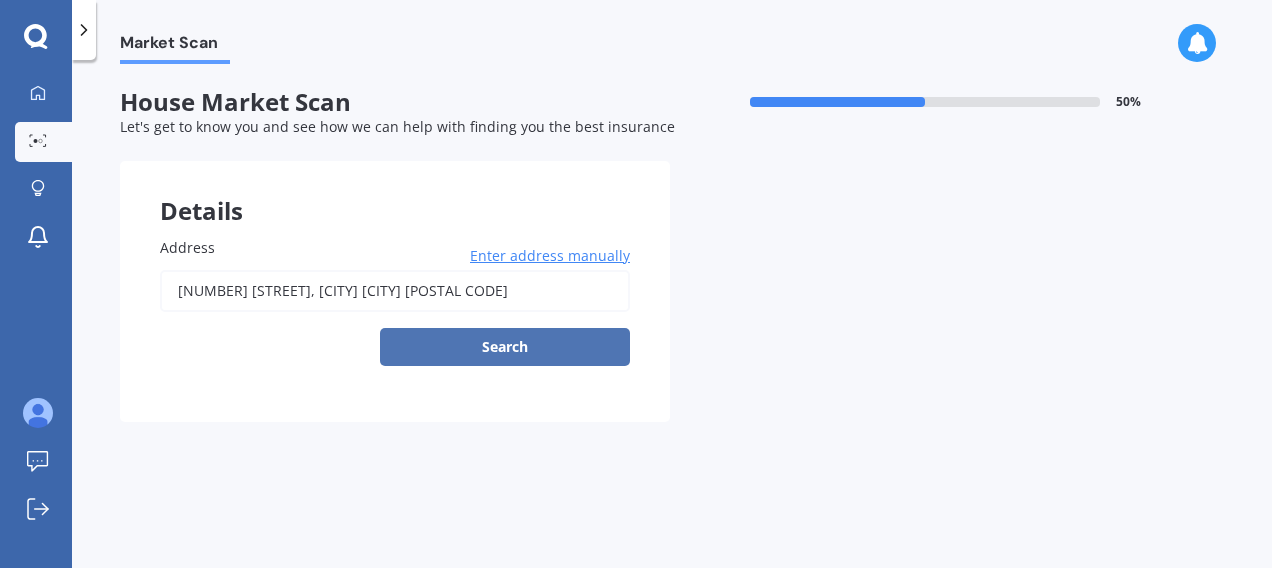 click on "Search" at bounding box center [505, 347] 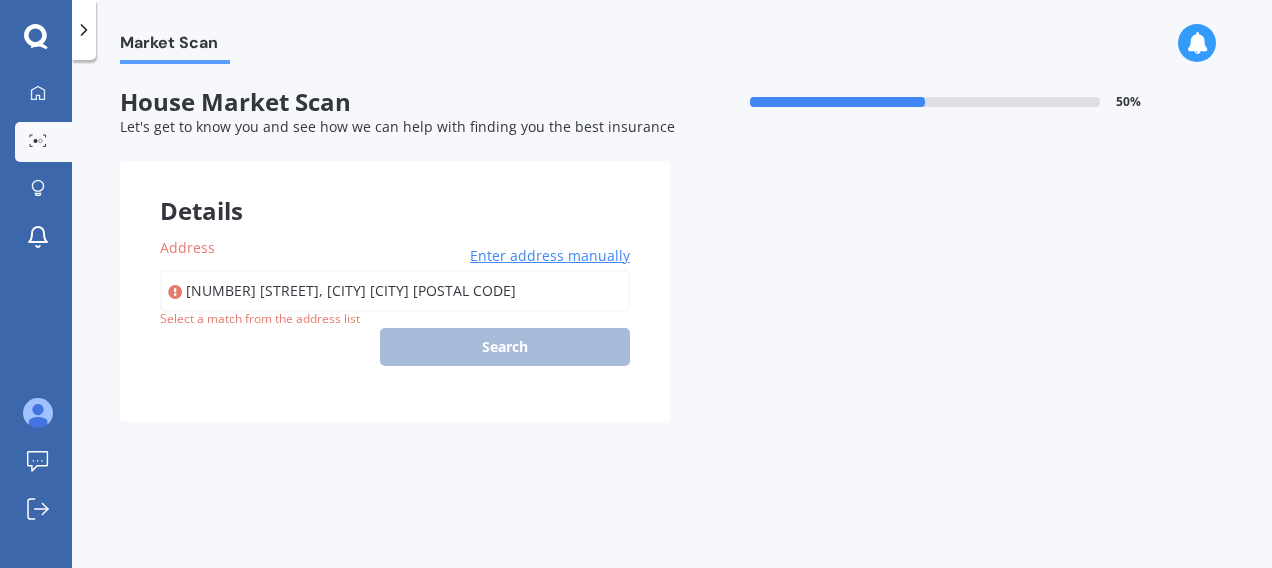 scroll, scrollTop: 0, scrollLeft: 25, axis: horizontal 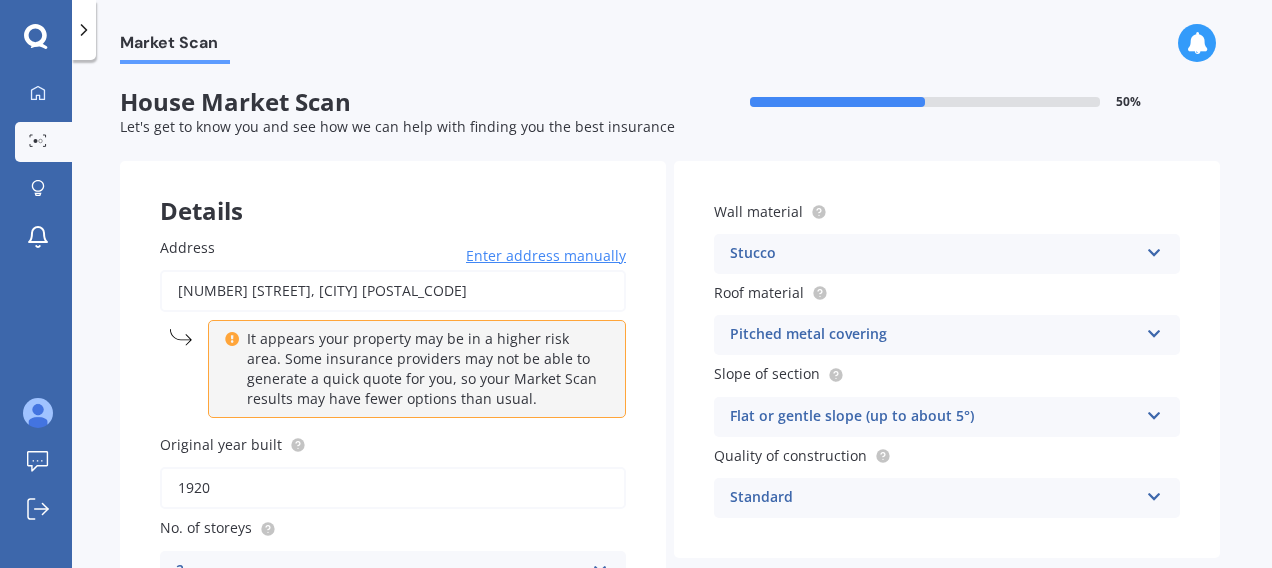click at bounding box center [232, 336] 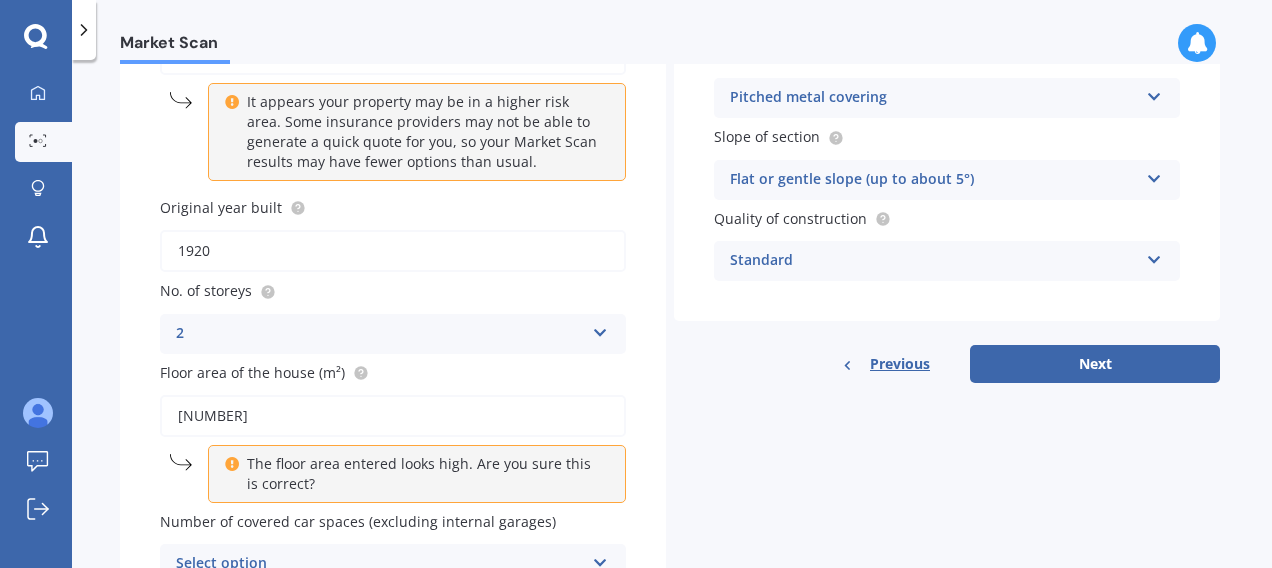 scroll, scrollTop: 243, scrollLeft: 0, axis: vertical 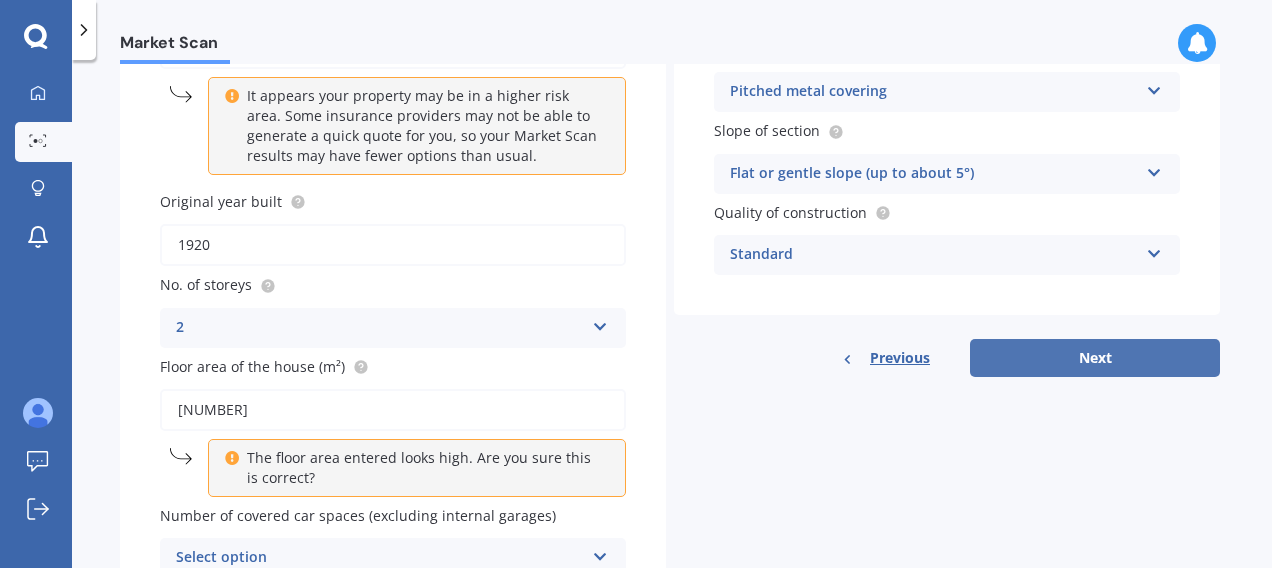 click on "Next" at bounding box center [1095, 358] 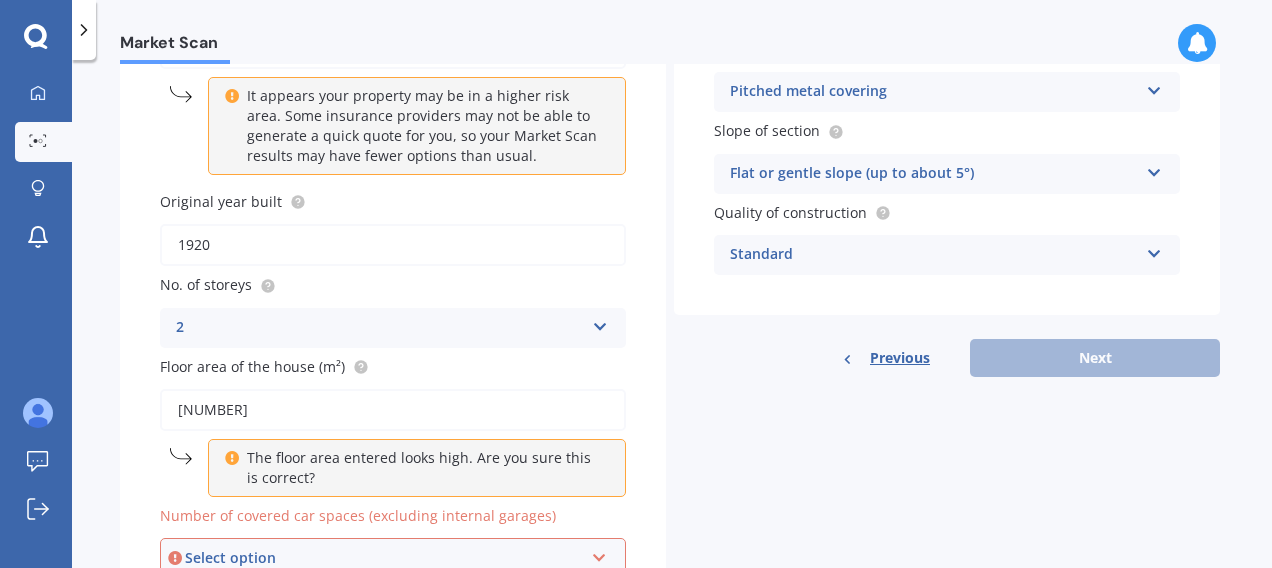 scroll, scrollTop: 249, scrollLeft: 0, axis: vertical 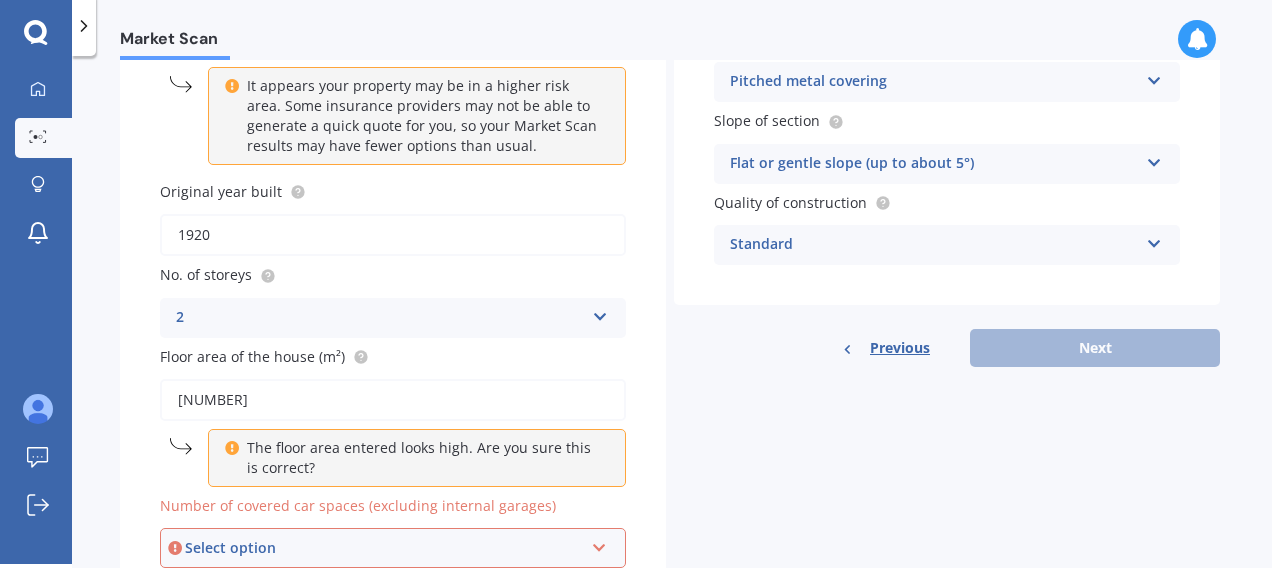 click at bounding box center [599, 544] 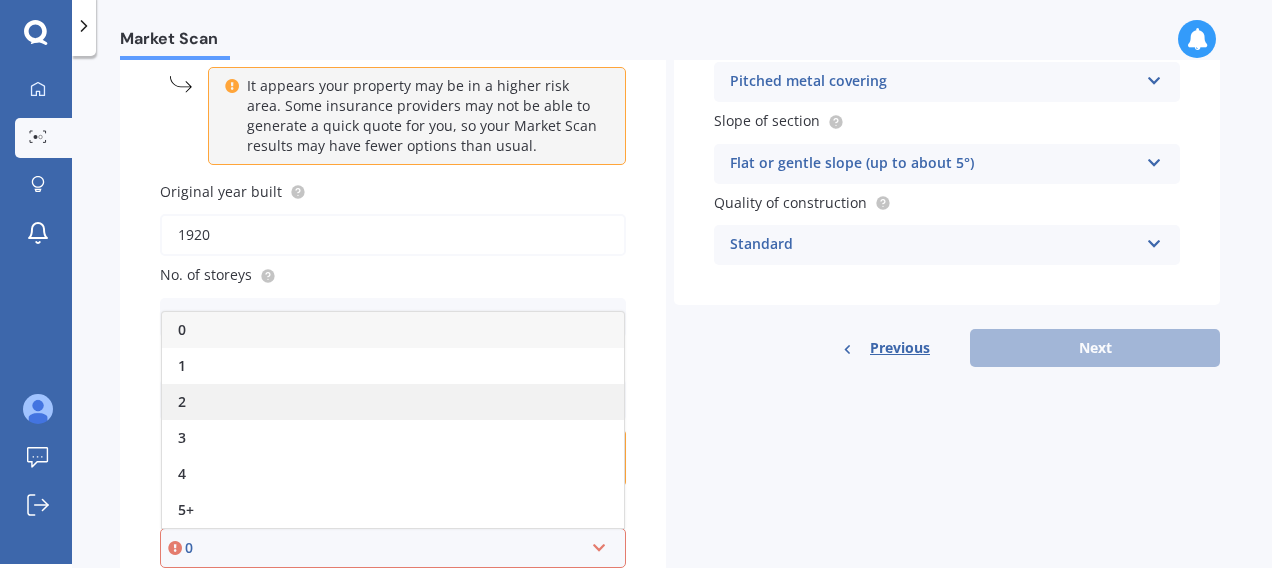 click on "2" at bounding box center (393, 402) 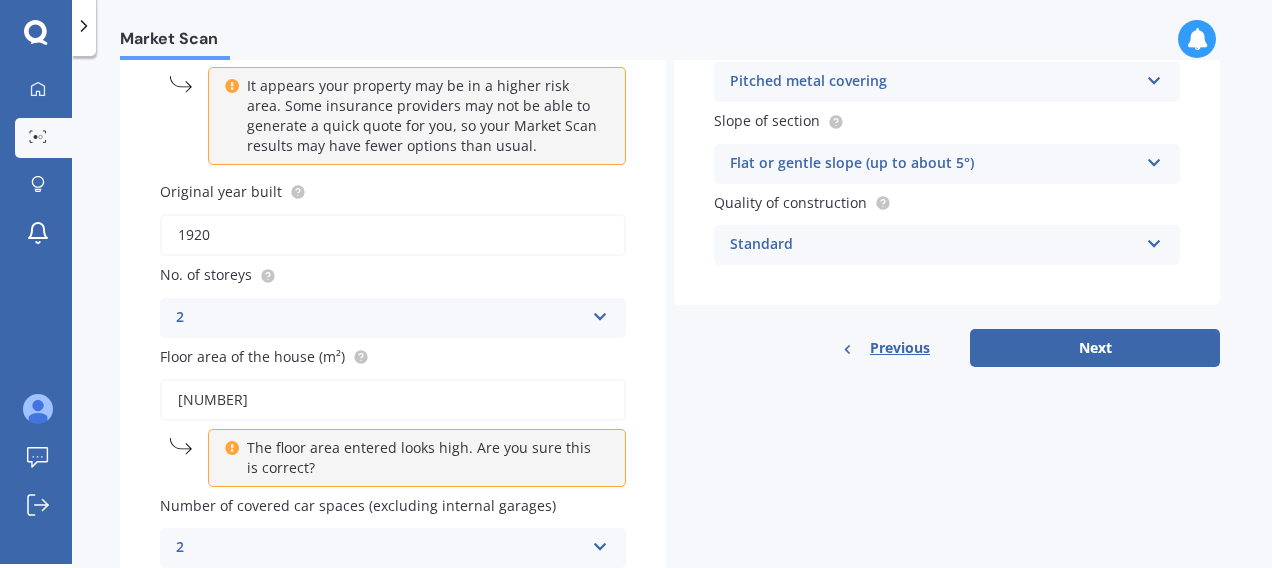 scroll, scrollTop: 345, scrollLeft: 0, axis: vertical 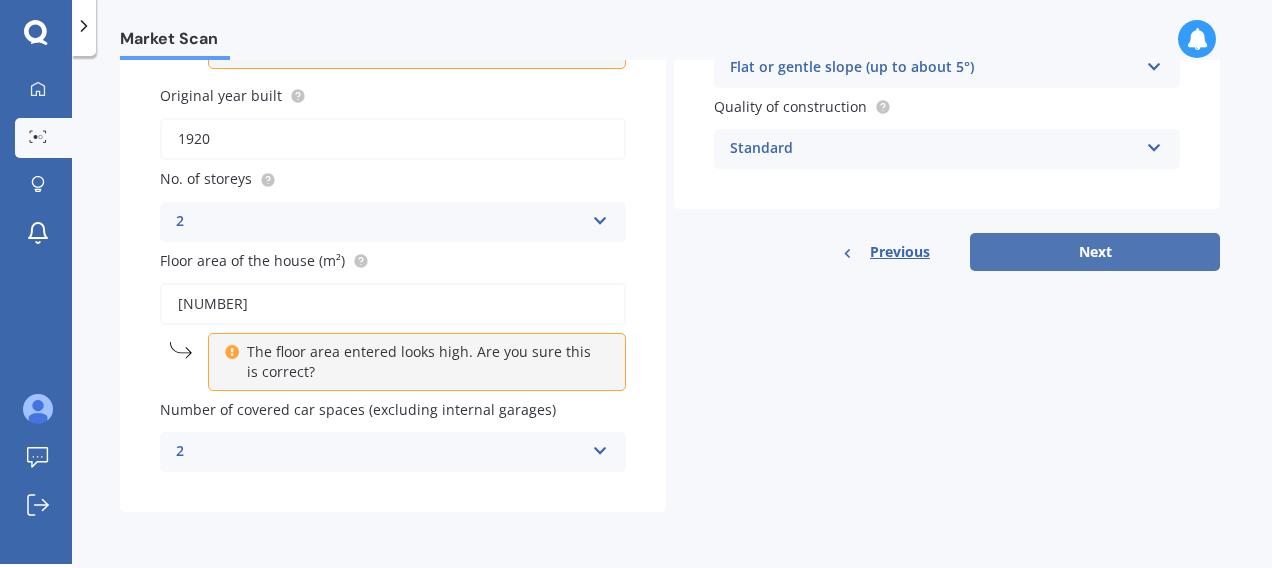 click on "Next" at bounding box center (1095, 252) 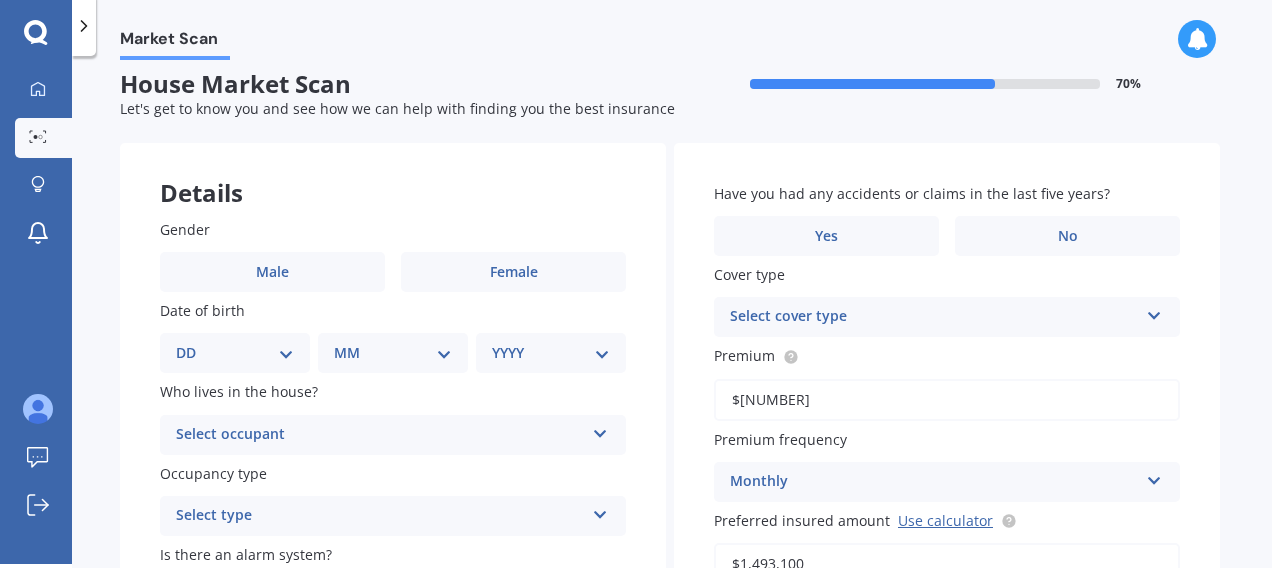 scroll, scrollTop: 0, scrollLeft: 0, axis: both 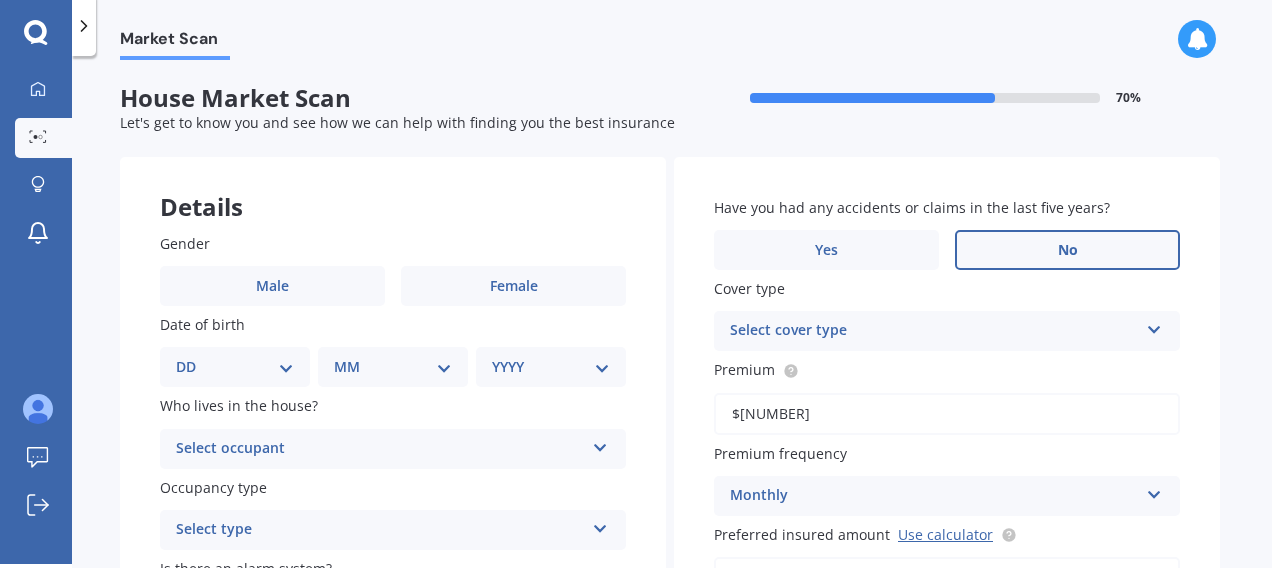click on "No" at bounding box center [513, 286] 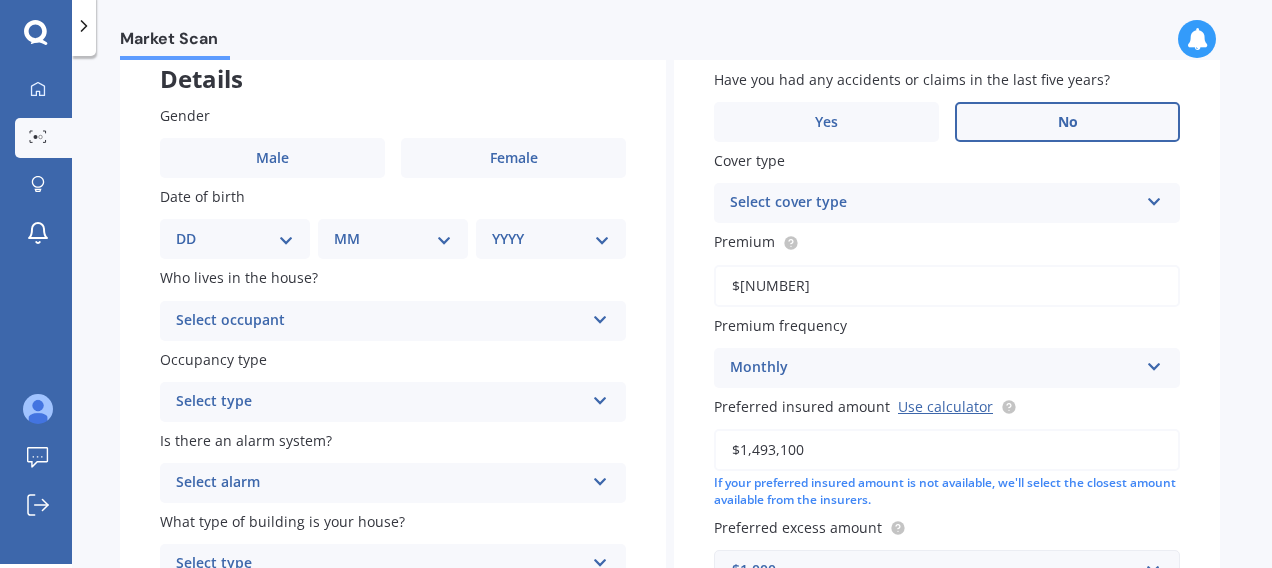 scroll, scrollTop: 99, scrollLeft: 0, axis: vertical 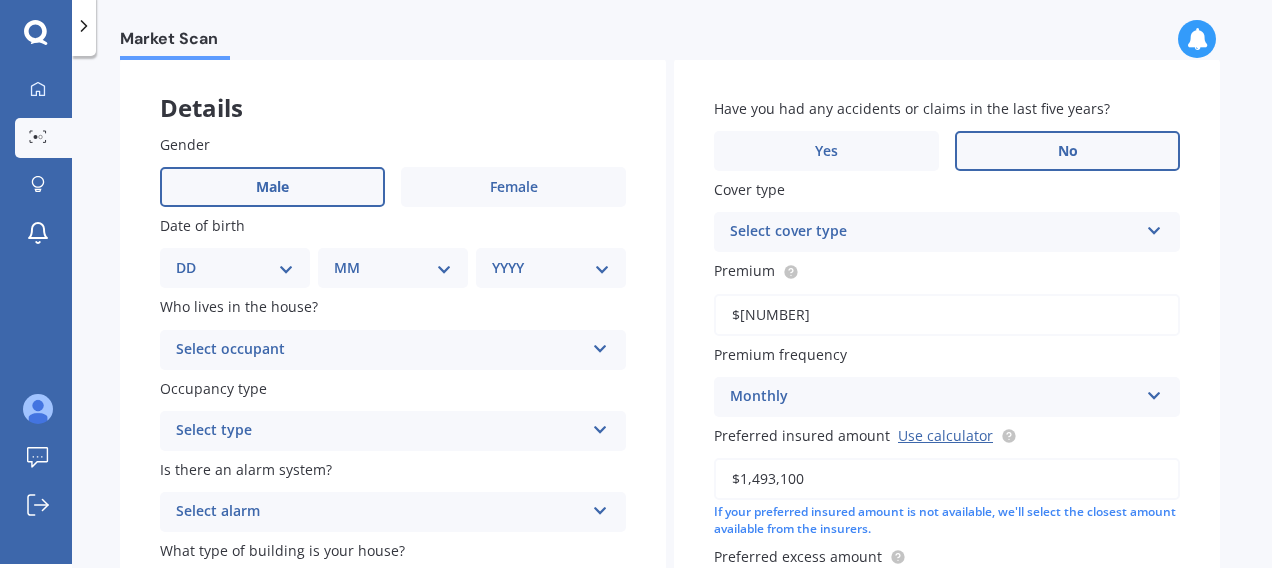 click on "Male" at bounding box center [272, 187] 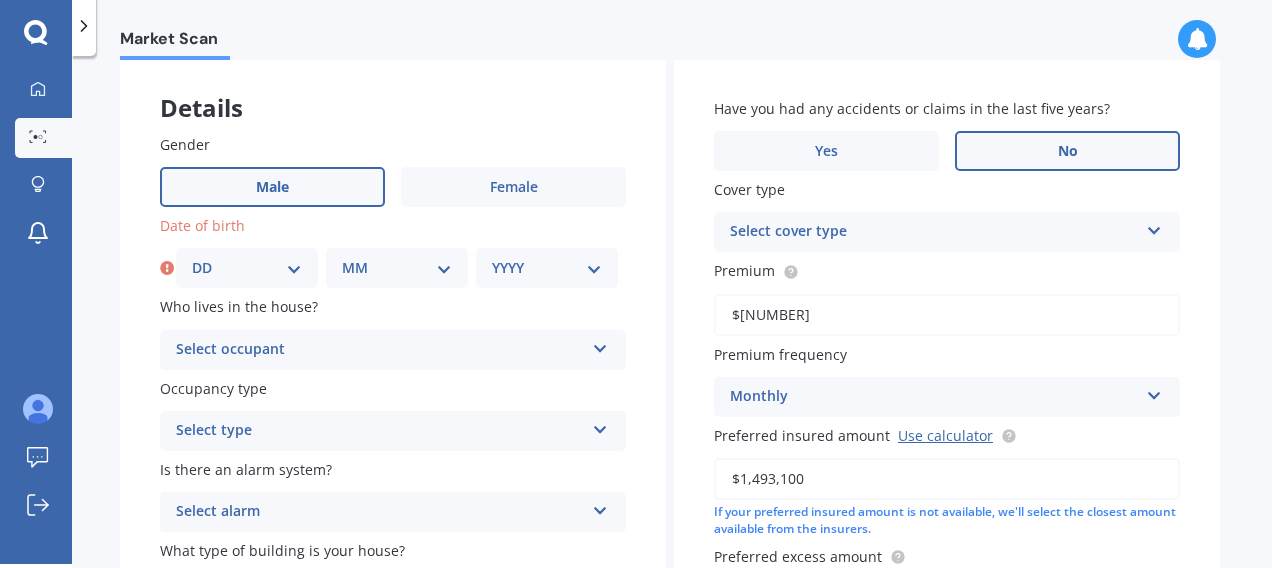 click on "MM 01 02 03 04 05 06 07 08 09 10 11 12" at bounding box center (397, 268) 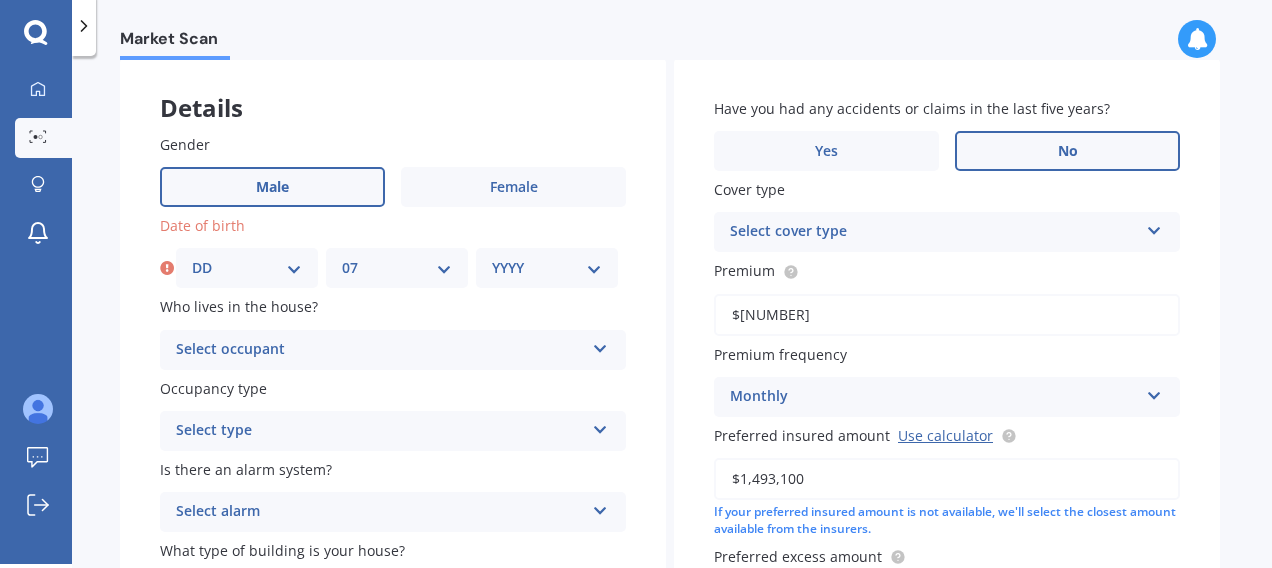 click on "MM 01 02 03 04 05 06 07 08 09 10 11 12" at bounding box center [397, 268] 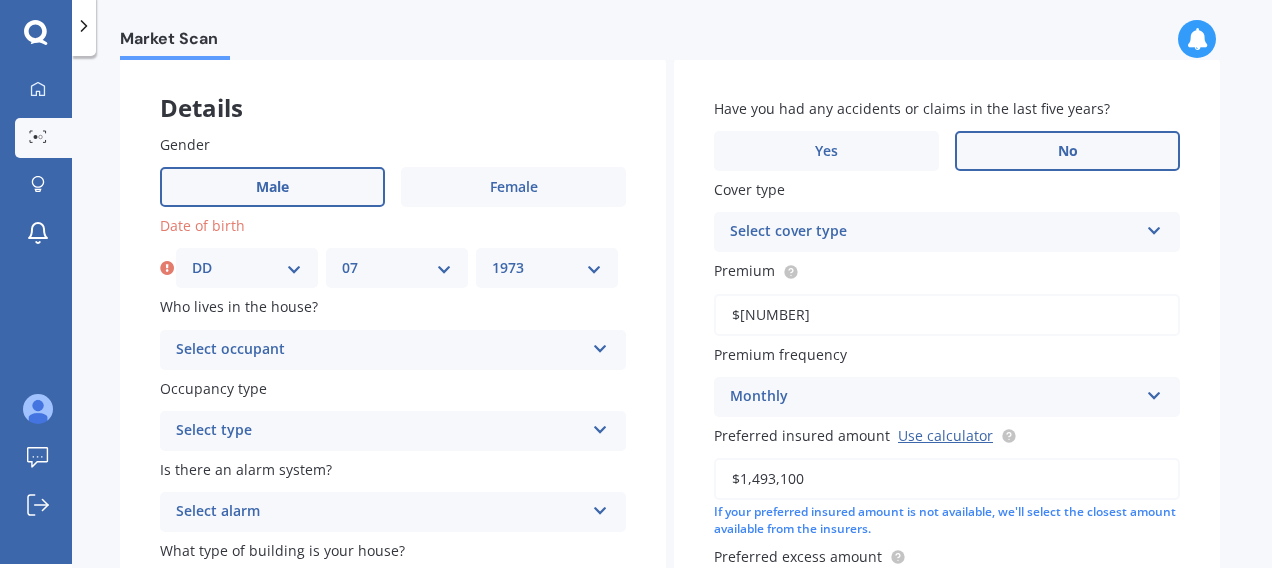 click on "YYYY 2009 2008 2007 2006 2005 2004 2003 2002 2001 2000 1999 1998 1997 1996 1995 1994 1993 1992 1991 1990 1989 1988 1987 1986 1985 1984 1983 1982 1981 1980 1979 1978 1977 1976 1975 1974 1973 1972 1971 1970 1969 1968 1967 1966 1965 1964 1963 1962 1961 1960 1959 1958 1957 1956 1955 1954 1953 1952 1951 1950 1949 1948 1947 1946 1945 1944 1943 1942 1941 1940 1939 1938 1937 1936 1935 1934 1933 1932 1931 1930 1929 1928 1927 1926 1925 1924 1923 1922 1921 1920 1919 1918 1917 1916 1915 1914 1913 1912 1911 1910" at bounding box center [547, 268] 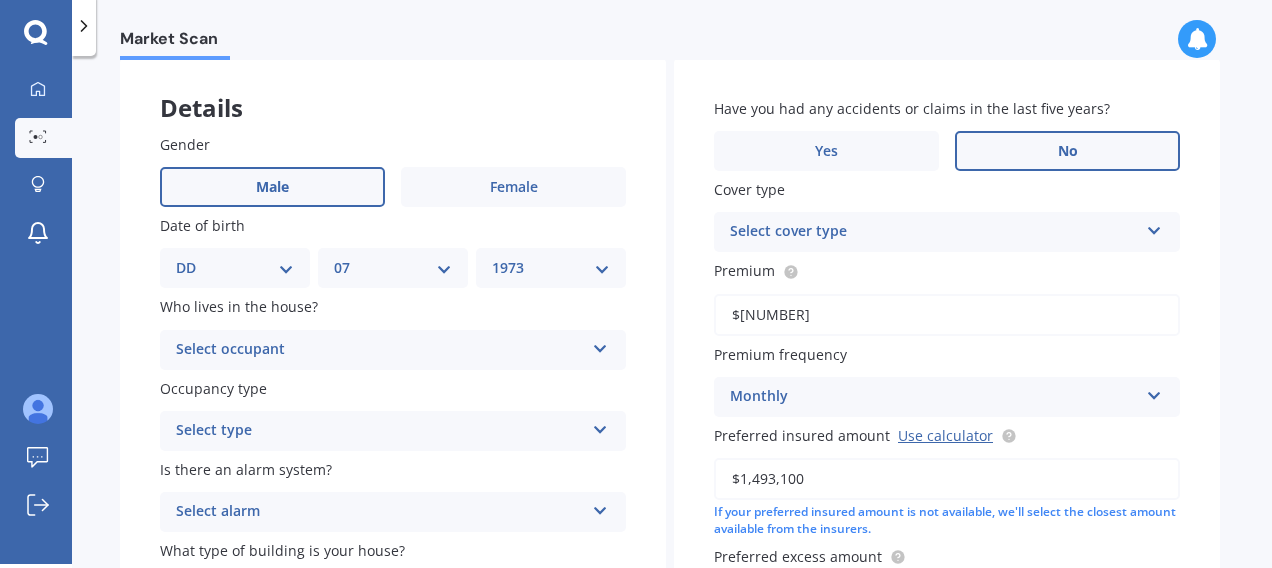 click at bounding box center [600, 345] 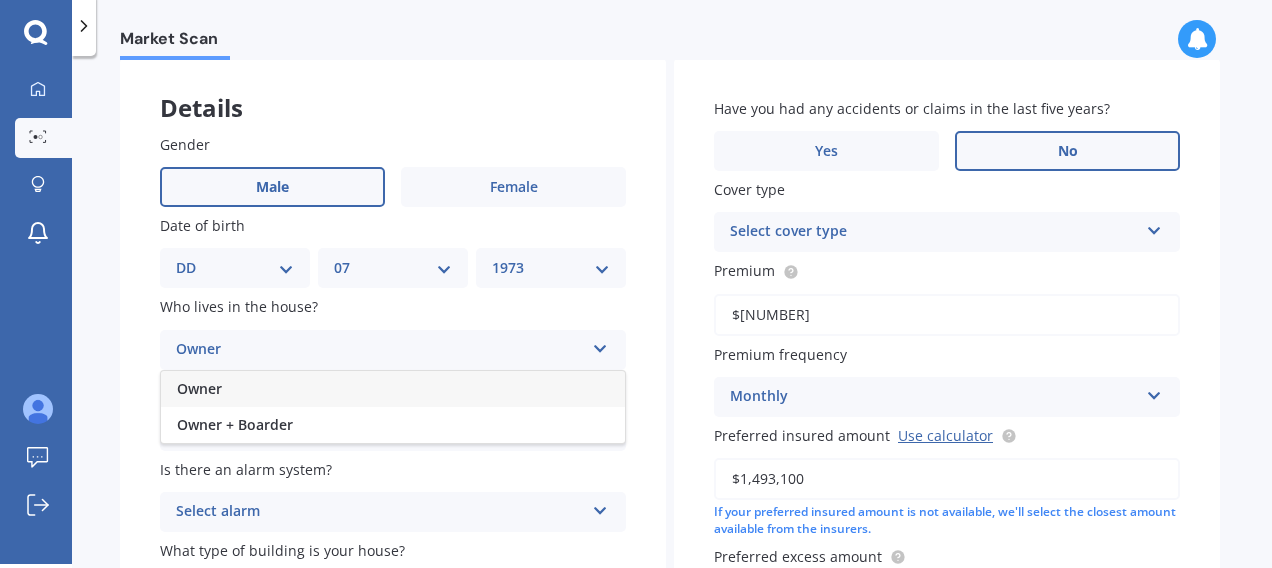 click on "Owner" at bounding box center [393, 389] 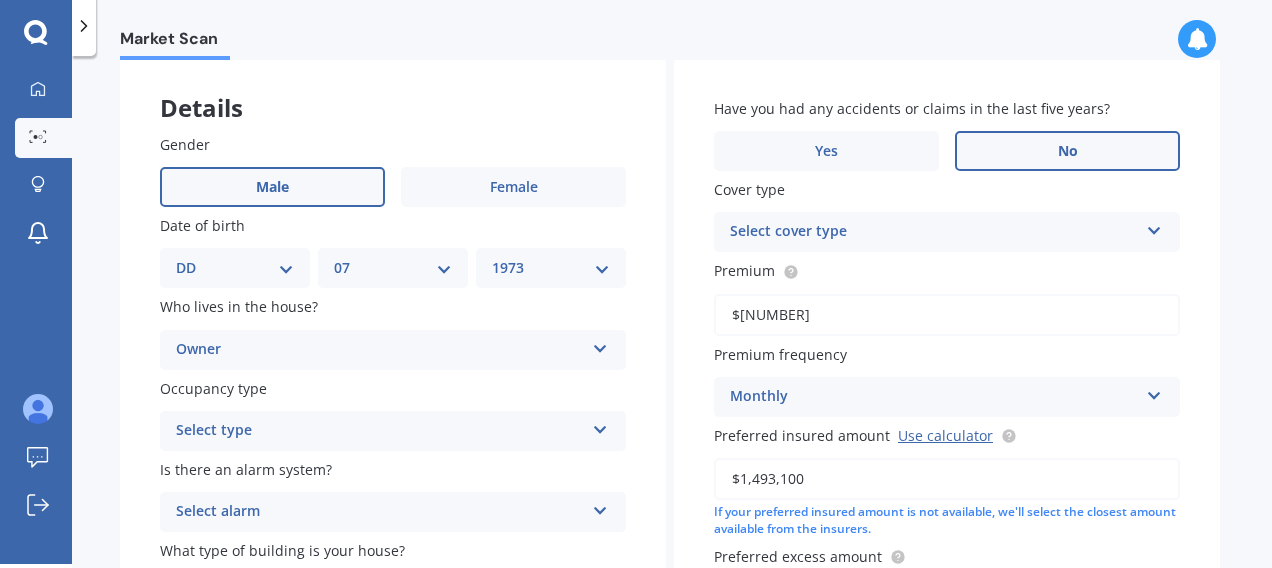 click at bounding box center (600, 345) 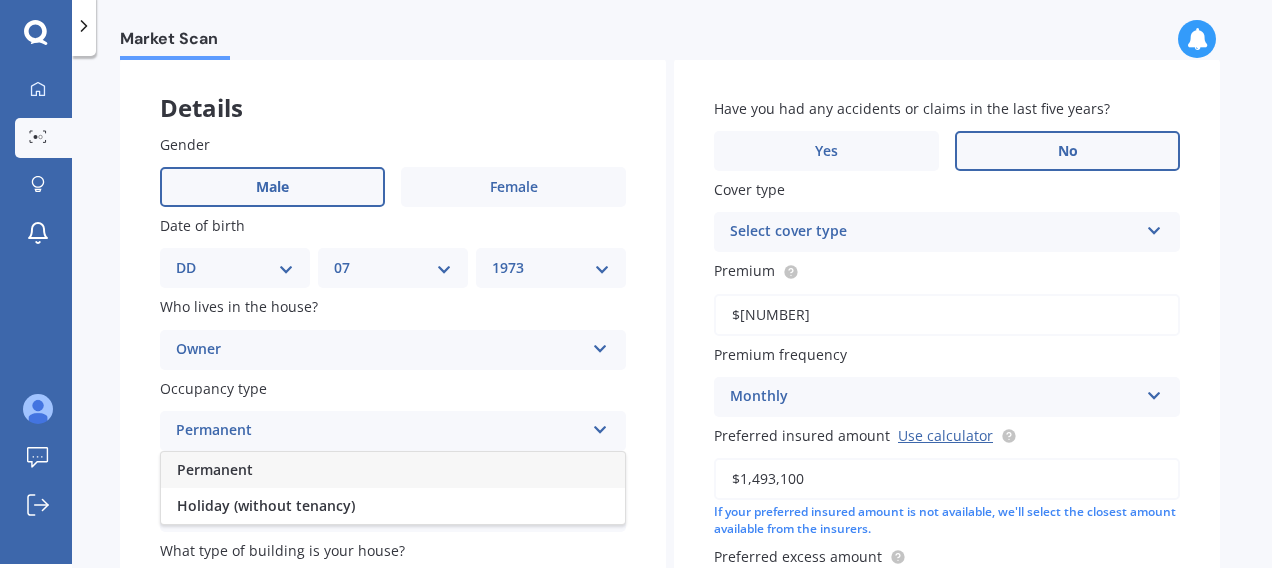 click on "Permanent" at bounding box center (393, 470) 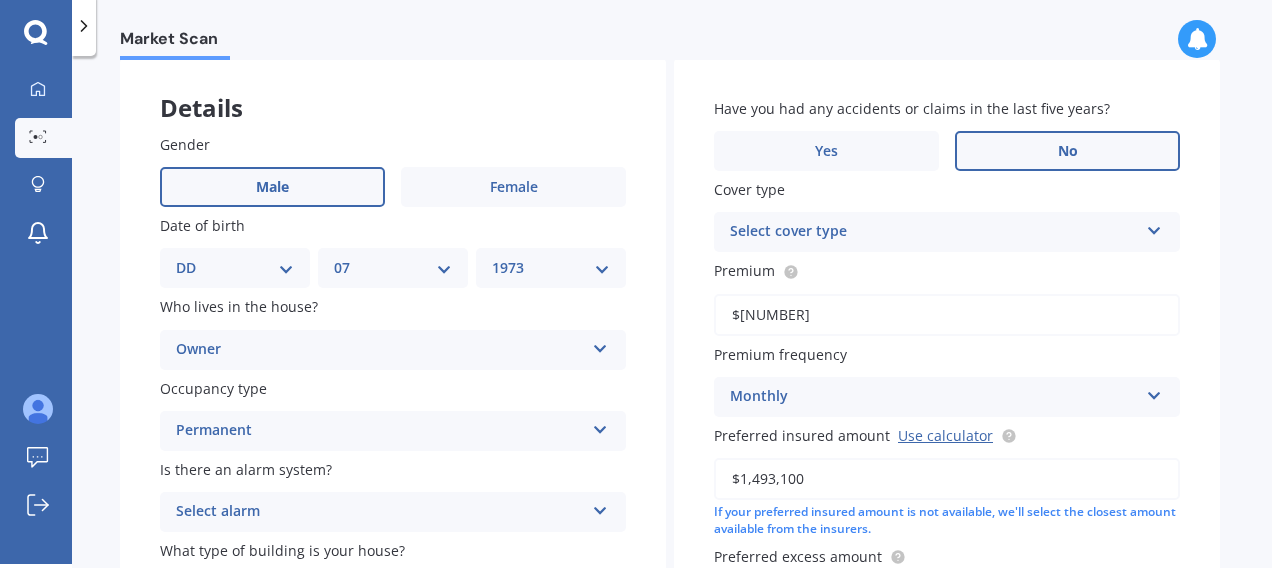 click at bounding box center [600, 345] 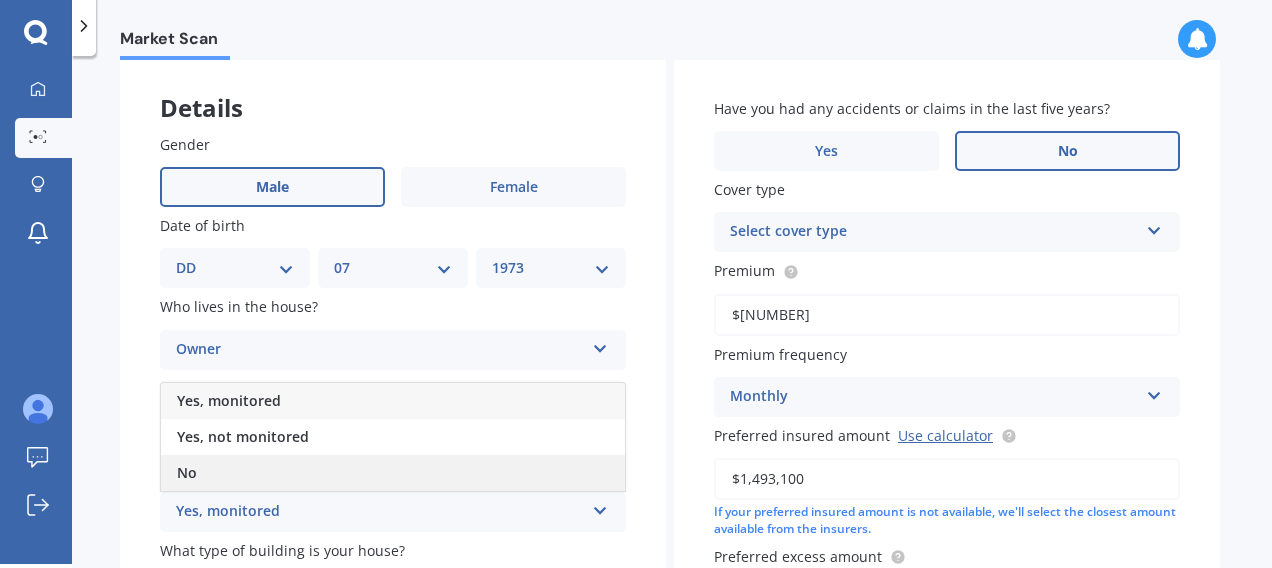 click on "No" at bounding box center [393, 473] 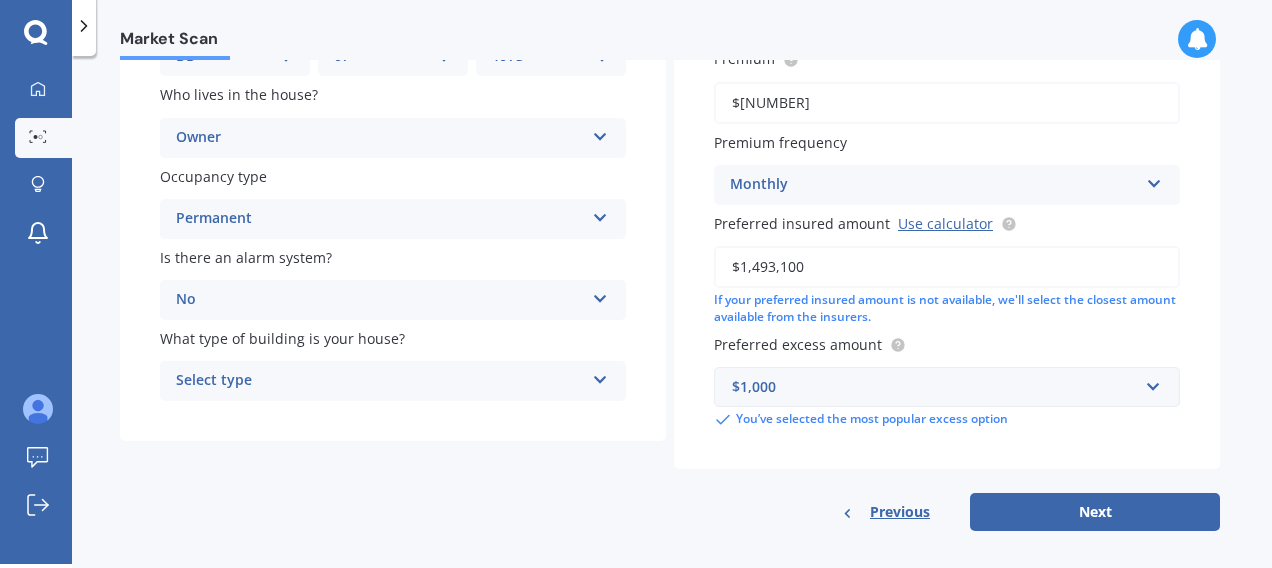 scroll, scrollTop: 314, scrollLeft: 0, axis: vertical 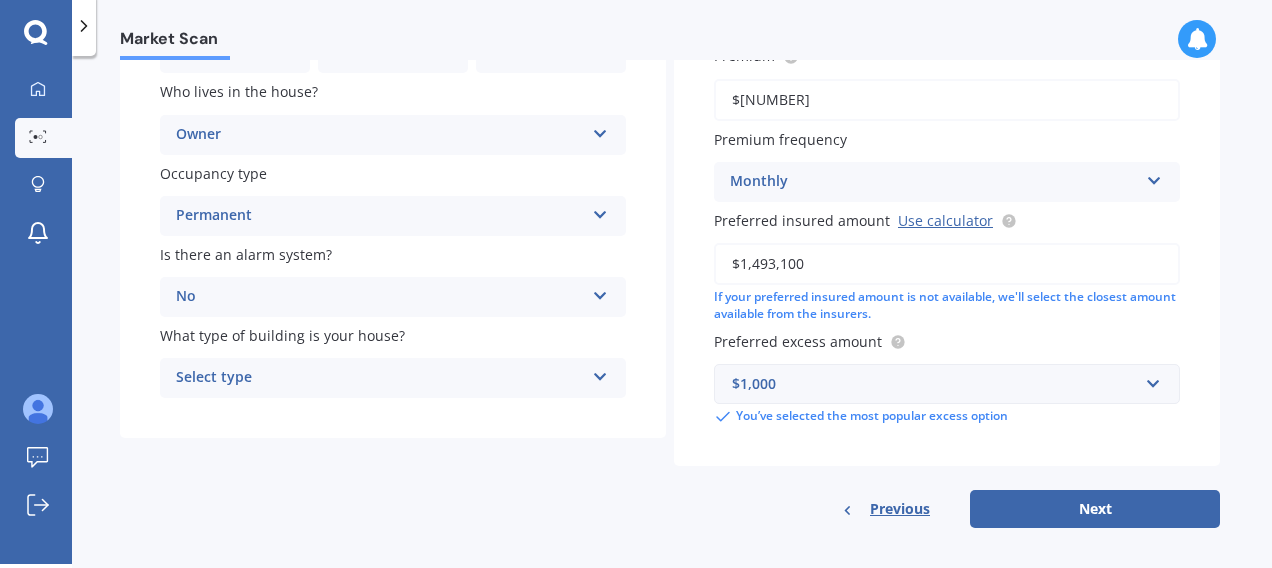click on "Select type Freestanding Multi-unit (in a block of 6 or less) Multi-unit (in a block of 7-10)" at bounding box center (393, 135) 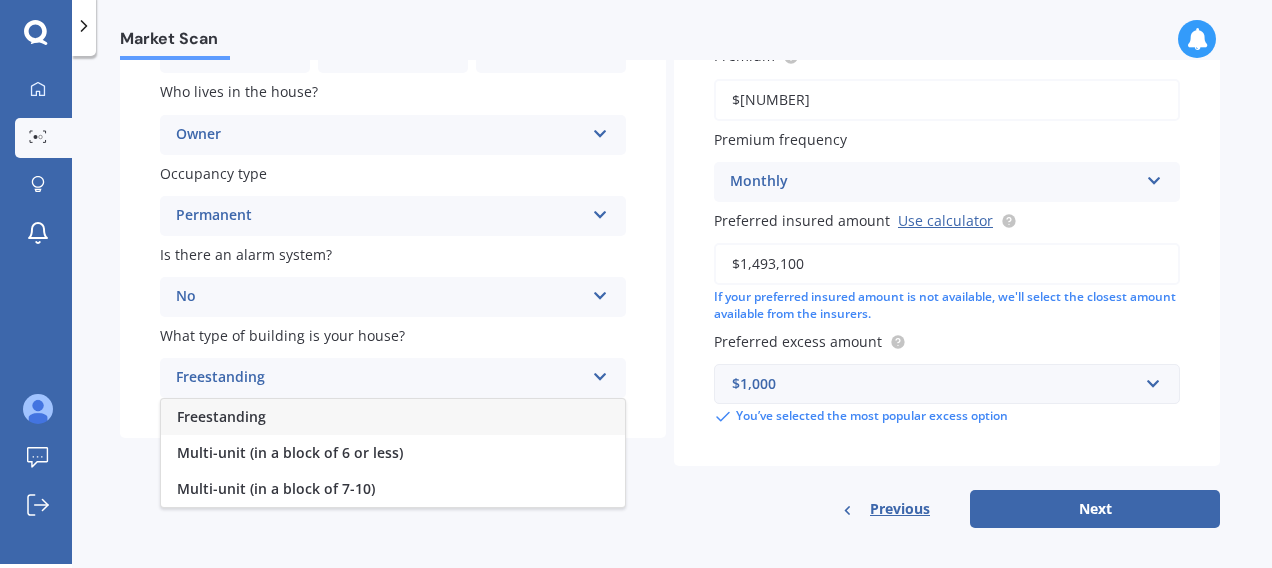 click on "Freestanding" at bounding box center (393, 417) 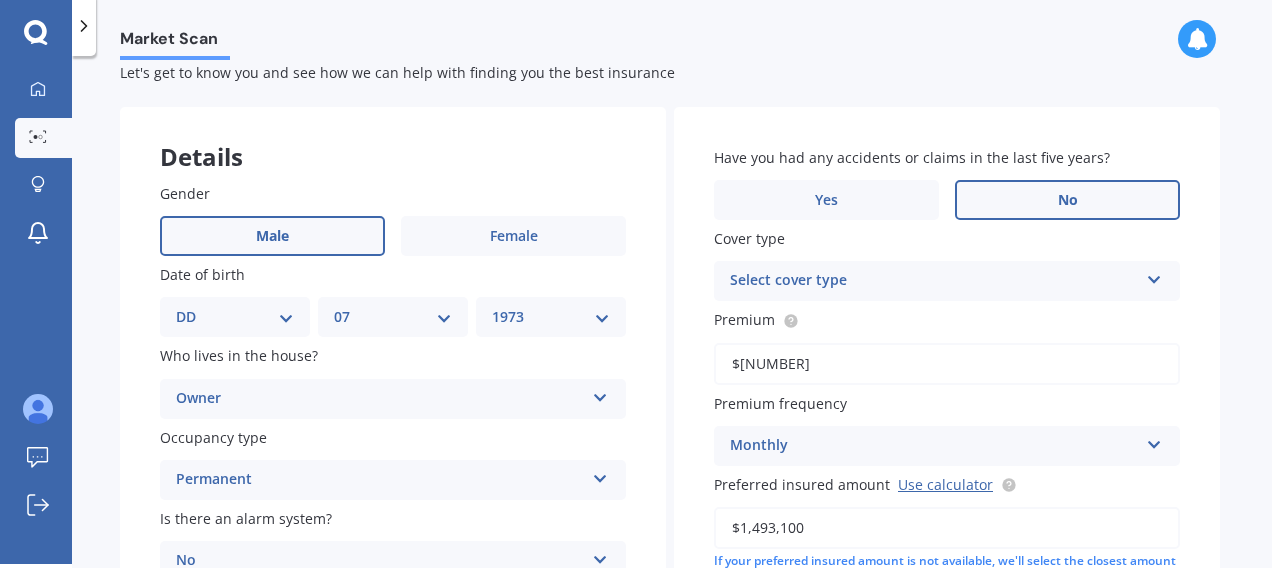 scroll, scrollTop: 44, scrollLeft: 0, axis: vertical 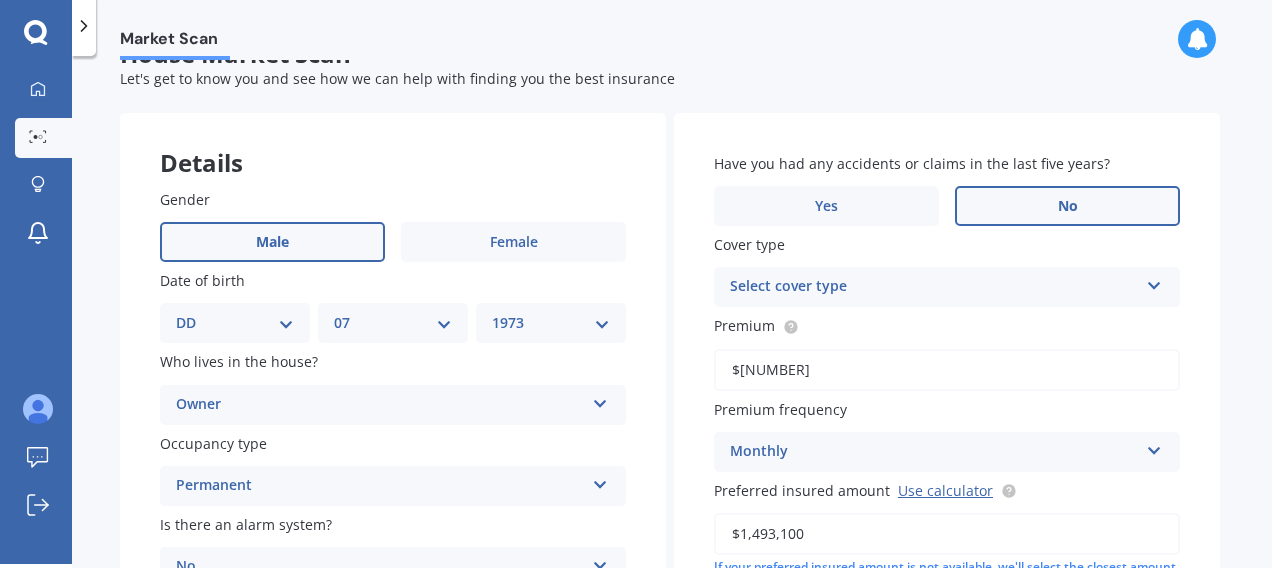 click at bounding box center (600, 400) 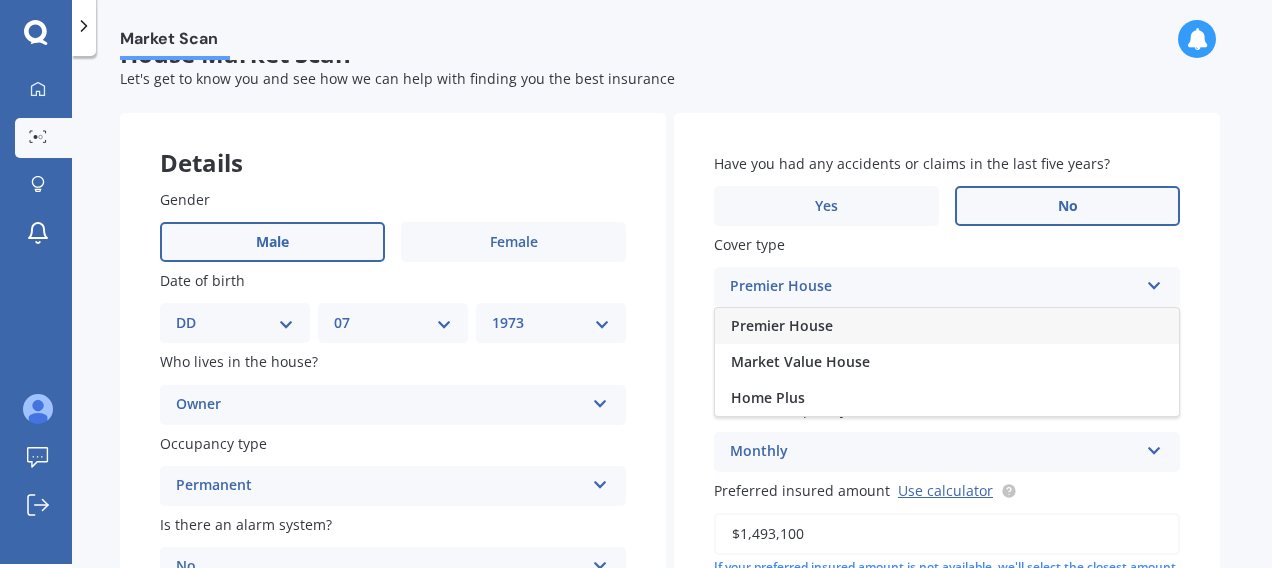 click on "Premier House" at bounding box center (947, 326) 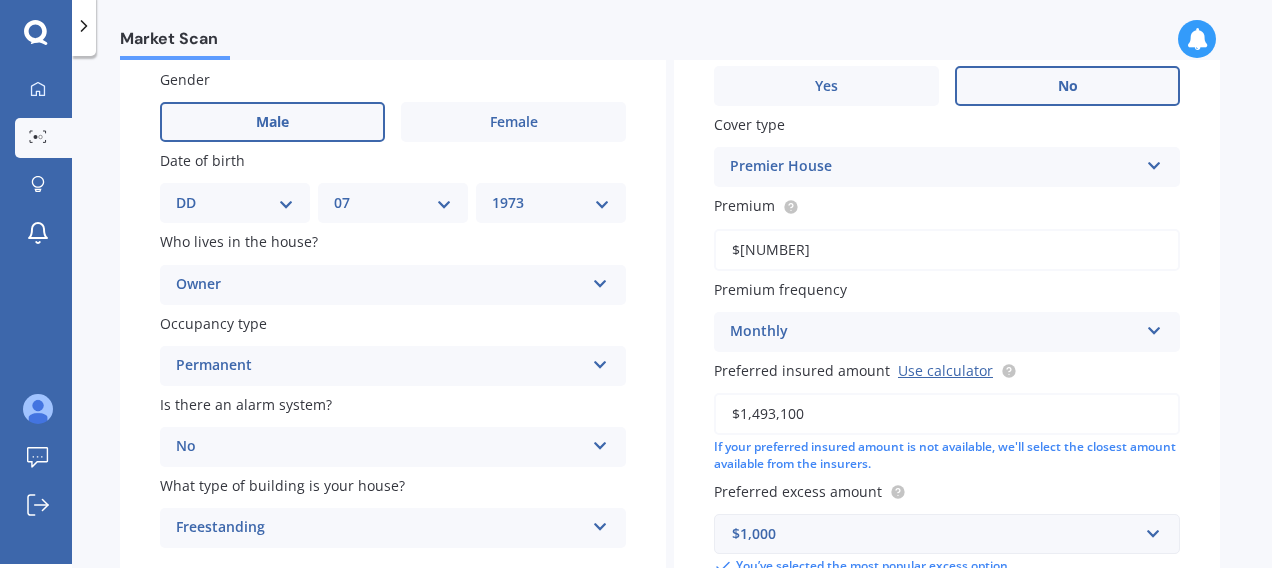 scroll, scrollTop: 165, scrollLeft: 0, axis: vertical 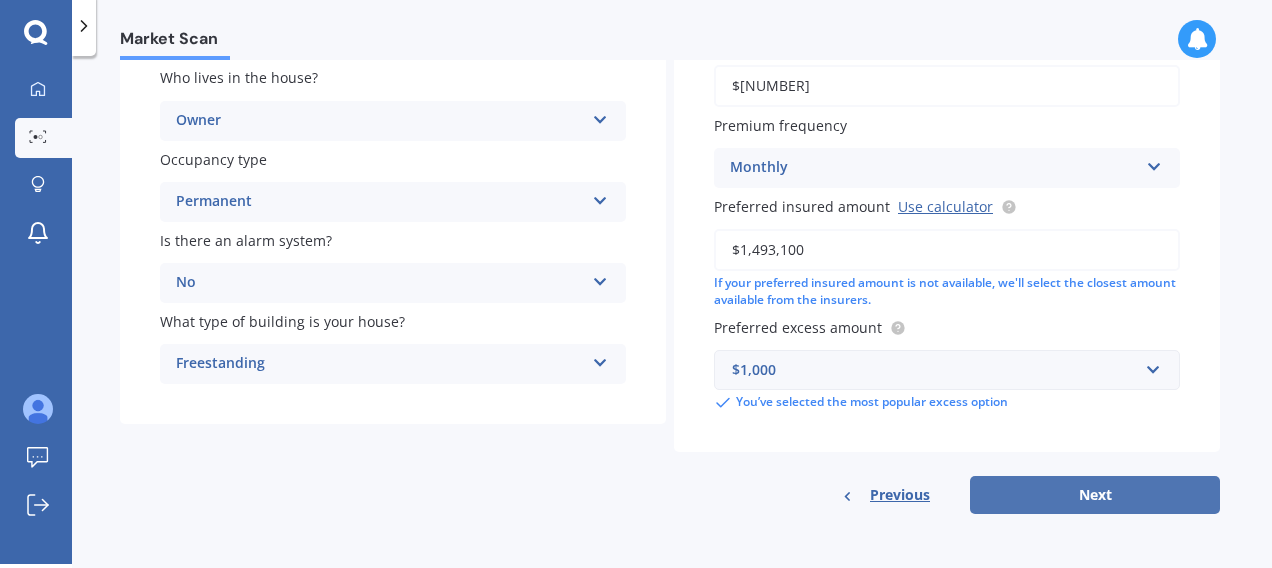 click on "Next" at bounding box center (1095, 495) 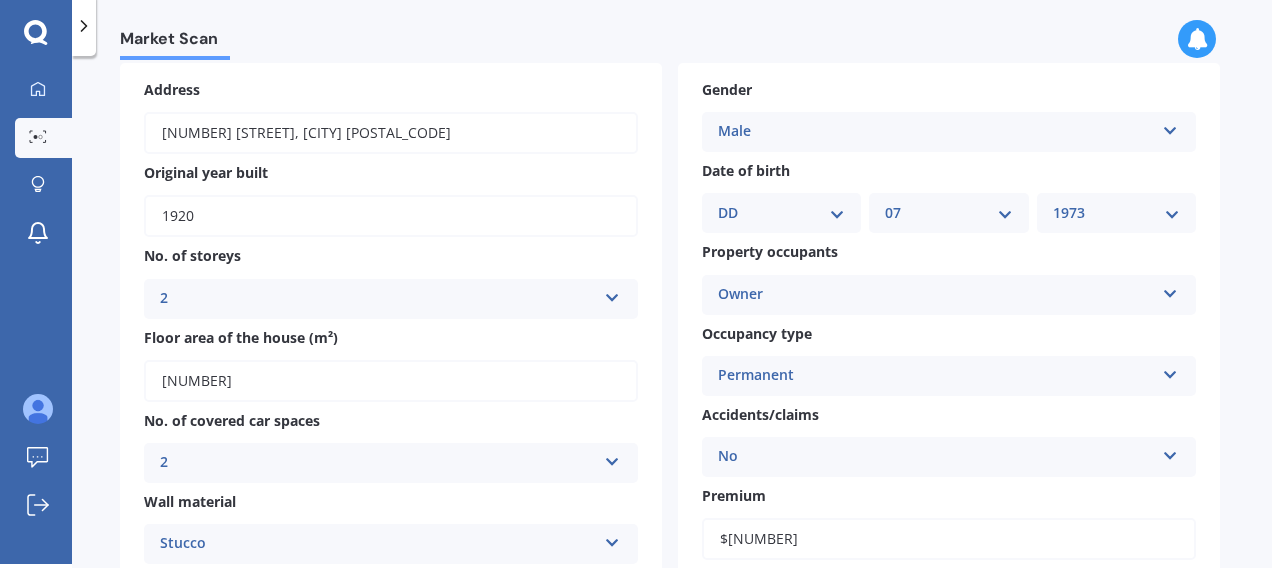 scroll, scrollTop: 0, scrollLeft: 0, axis: both 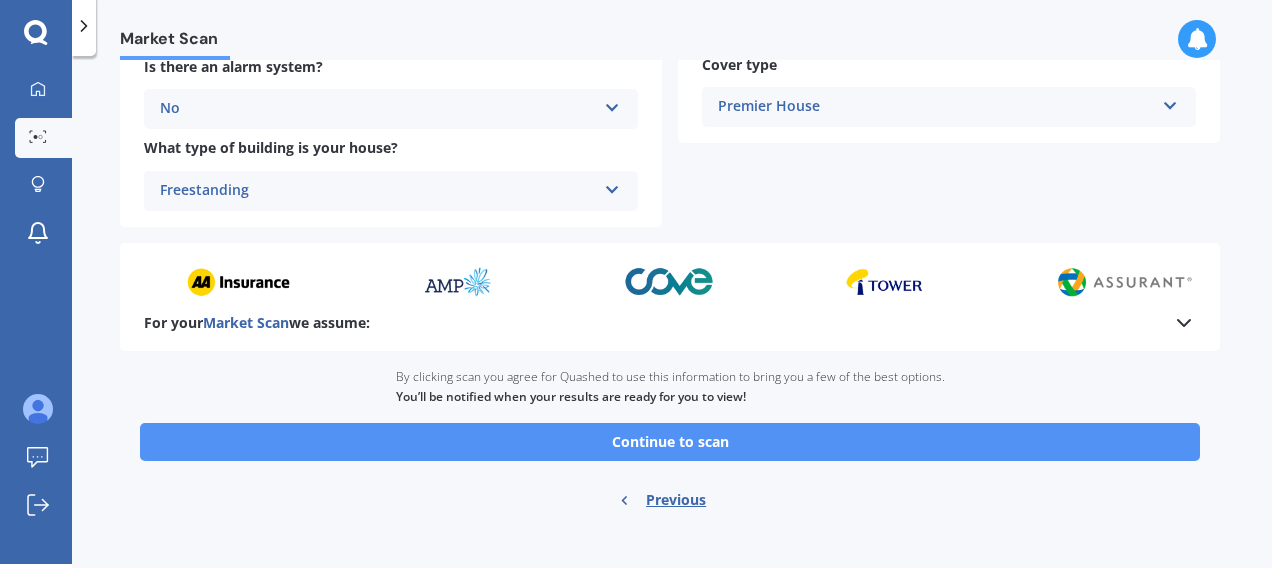 click on "Continue to scan" at bounding box center [670, 442] 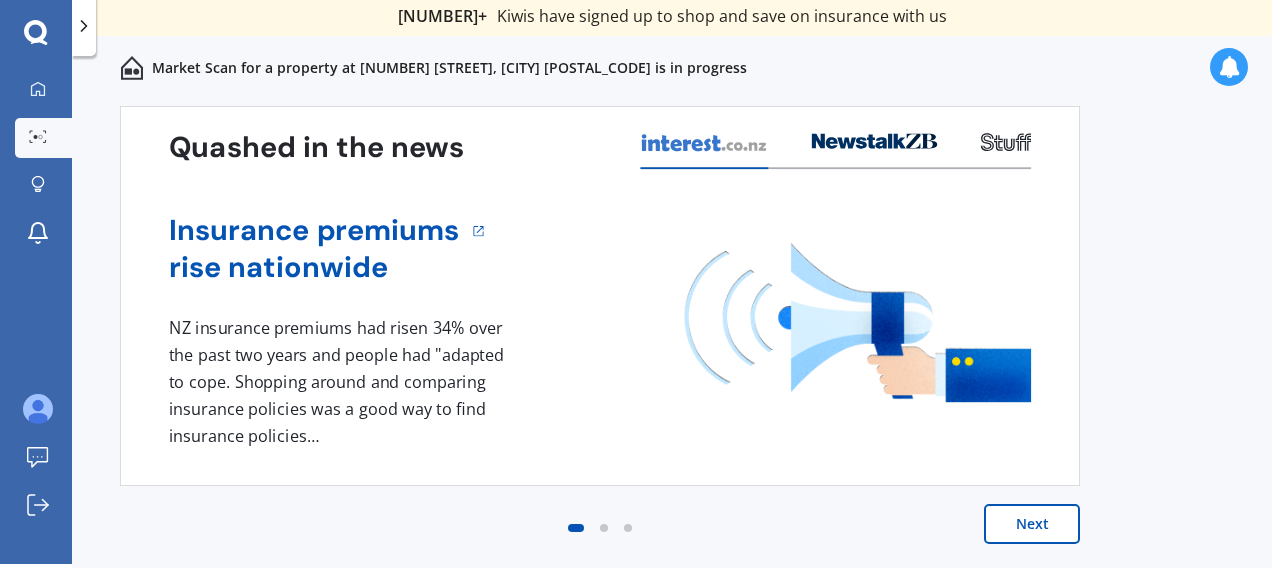 scroll, scrollTop: 0, scrollLeft: 0, axis: both 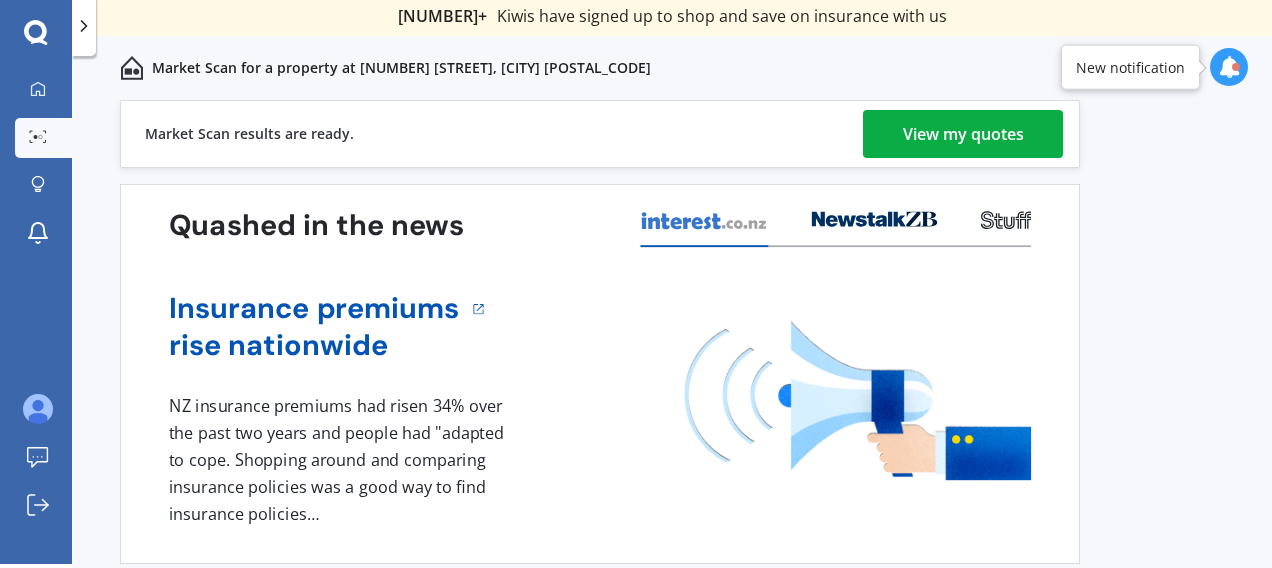 click on "View my quotes" at bounding box center (963, 134) 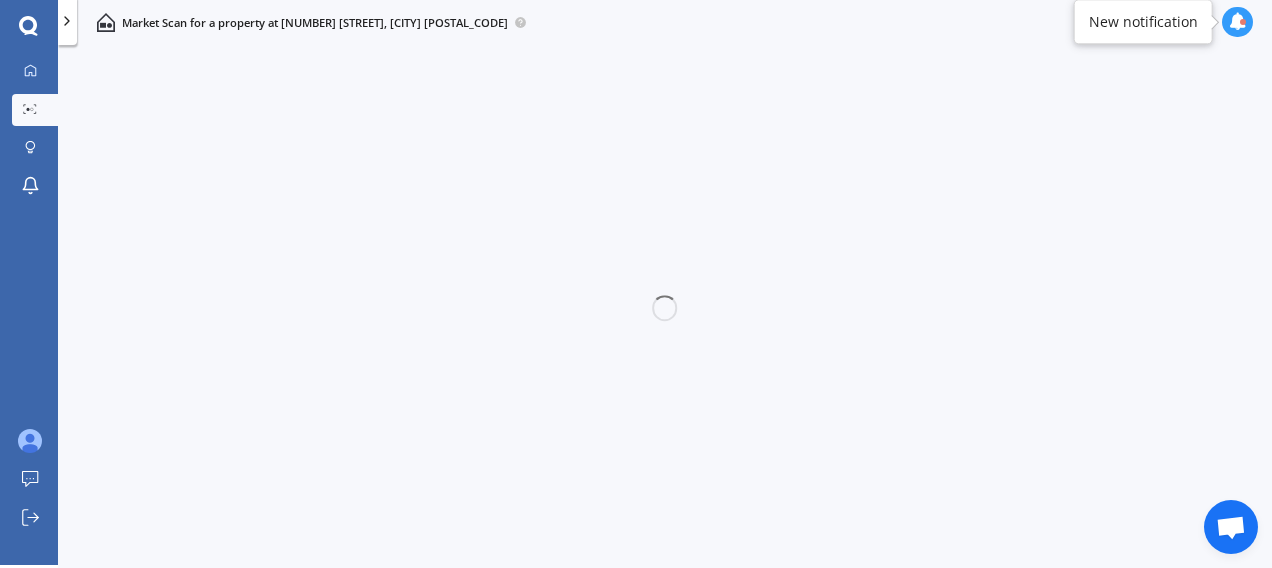 scroll, scrollTop: 4, scrollLeft: 0, axis: vertical 